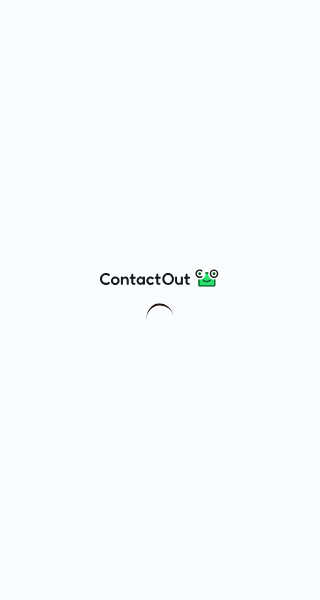 scroll, scrollTop: 0, scrollLeft: 0, axis: both 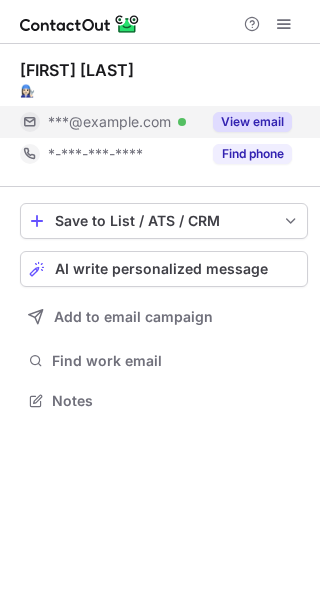 click on "View email" at bounding box center (252, 122) 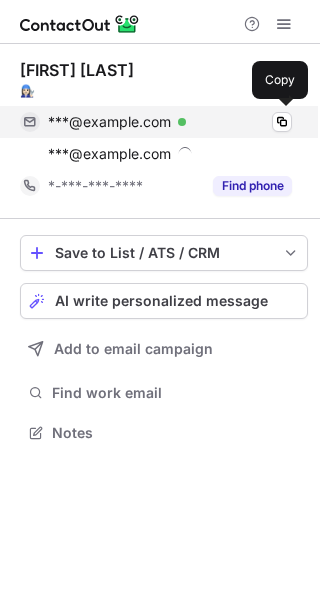 scroll, scrollTop: 10, scrollLeft: 10, axis: both 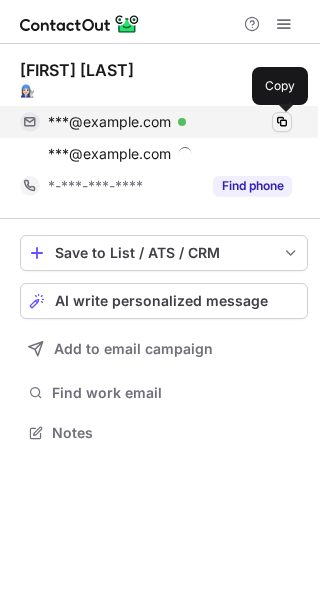 click at bounding box center [282, 122] 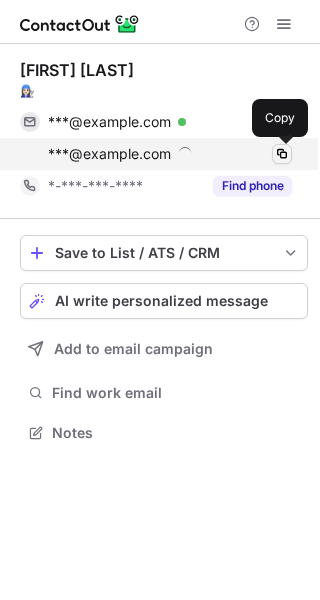 click at bounding box center (282, 154) 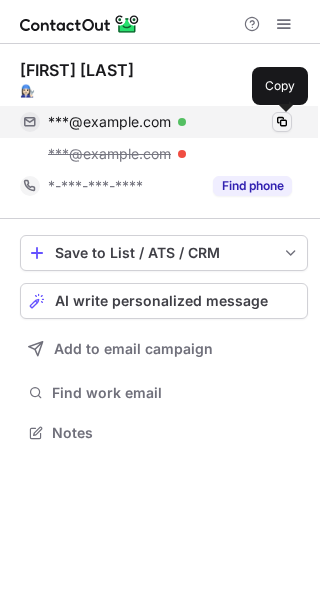 click at bounding box center [282, 122] 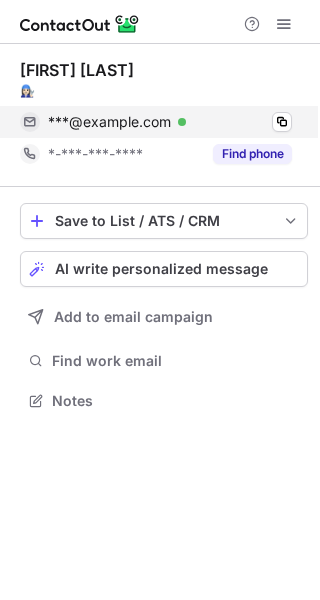 scroll, scrollTop: 387, scrollLeft: 320, axis: both 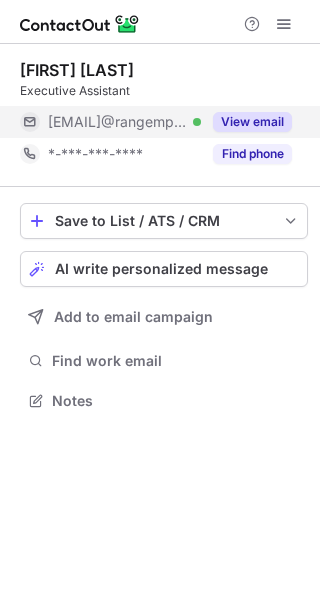 click on "View email" at bounding box center (252, 122) 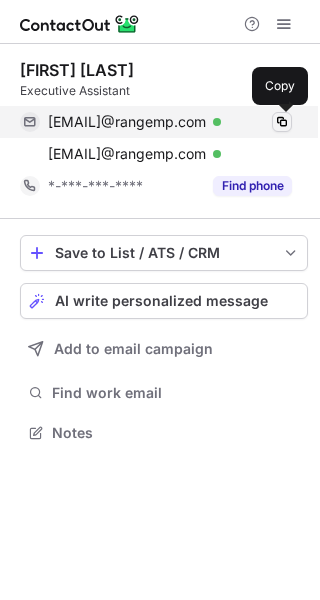 scroll, scrollTop: 10, scrollLeft: 10, axis: both 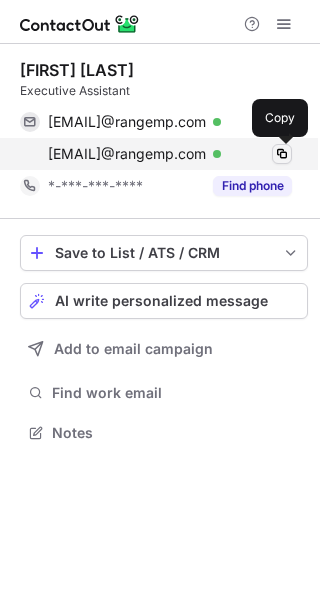 click at bounding box center [282, 154] 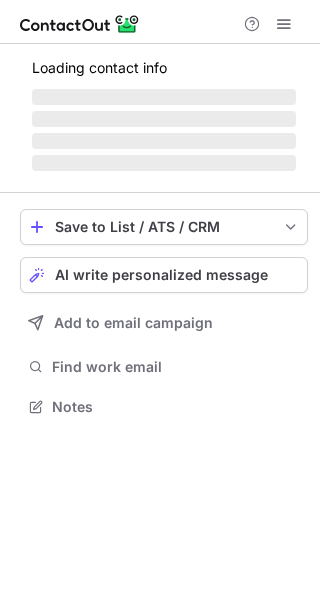 scroll, scrollTop: 0, scrollLeft: 0, axis: both 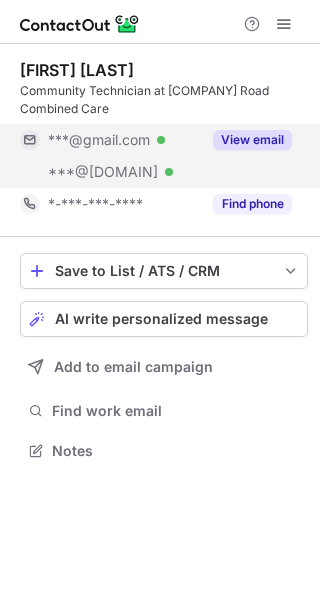 click on "View email" at bounding box center [252, 122] 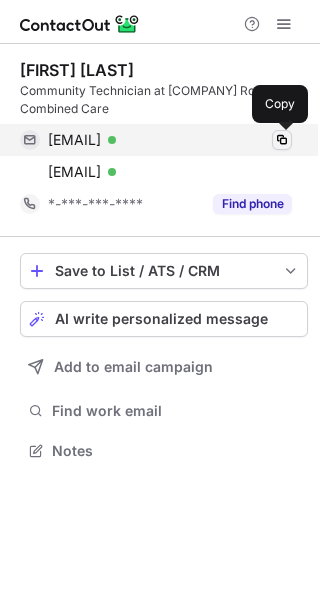 click at bounding box center [282, 122] 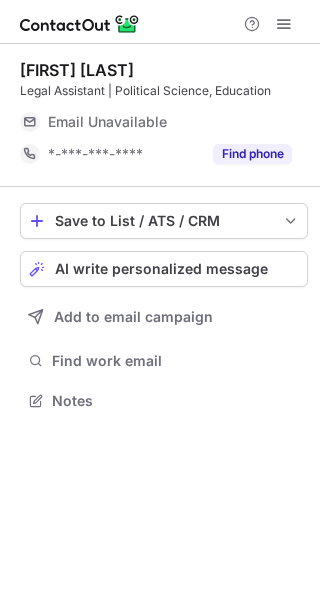 scroll, scrollTop: 0, scrollLeft: 0, axis: both 